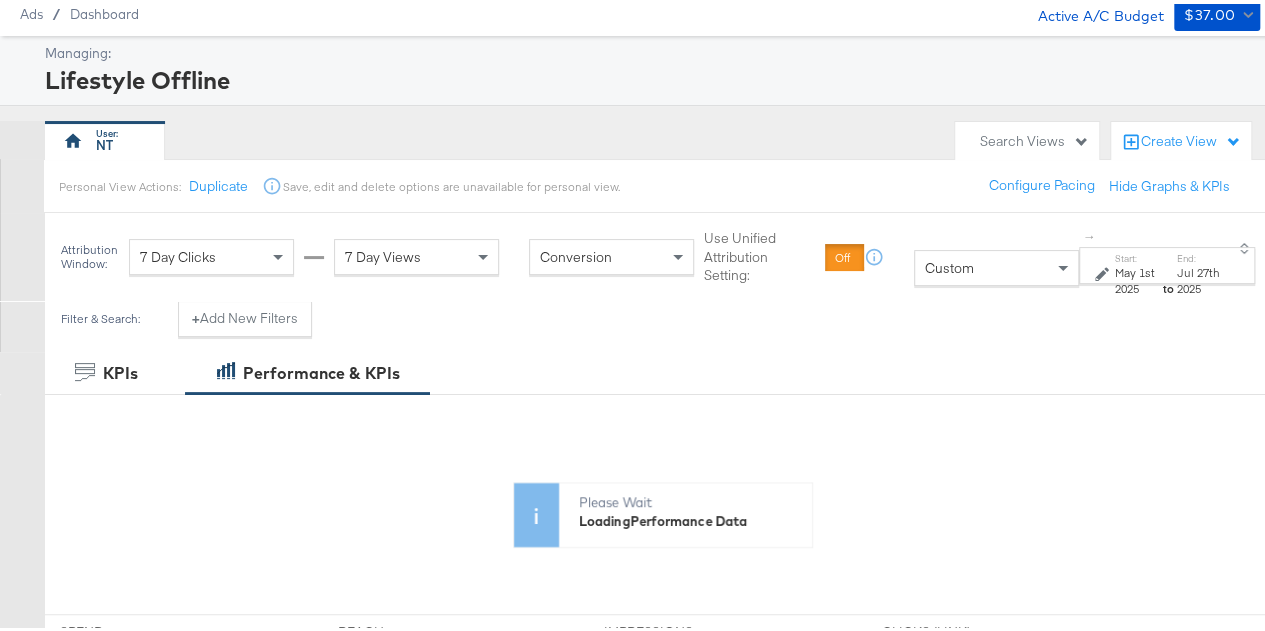 scroll, scrollTop: 100, scrollLeft: 0, axis: vertical 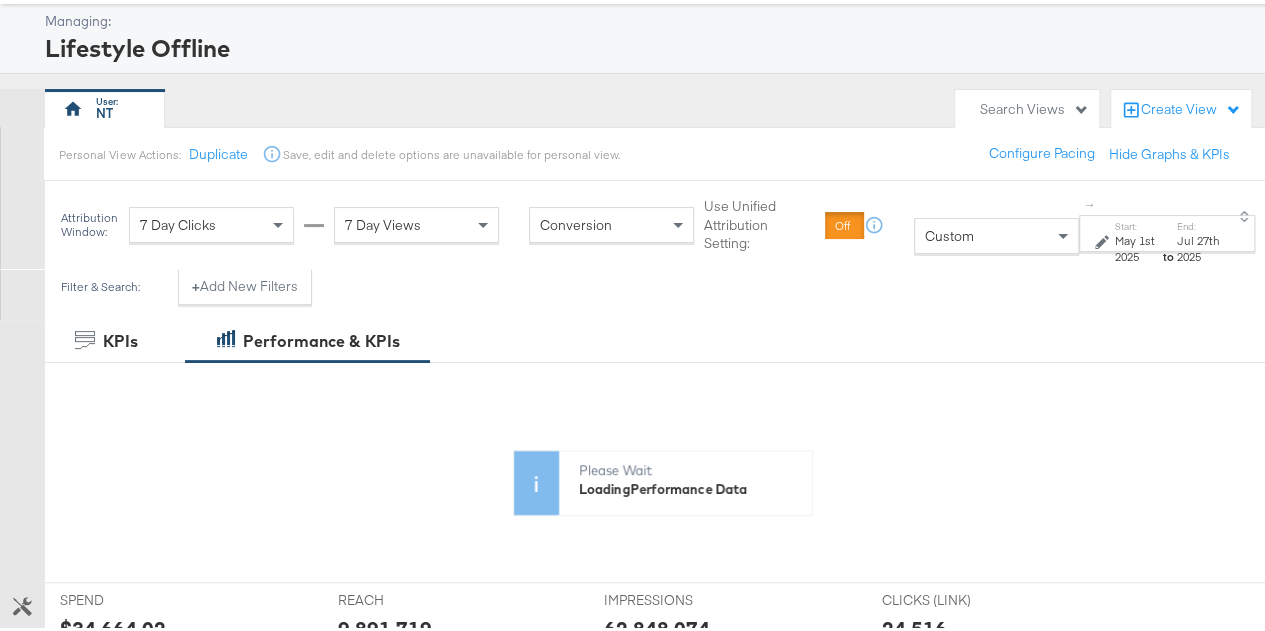 click on "May 1st 2025" at bounding box center (1136, 244) 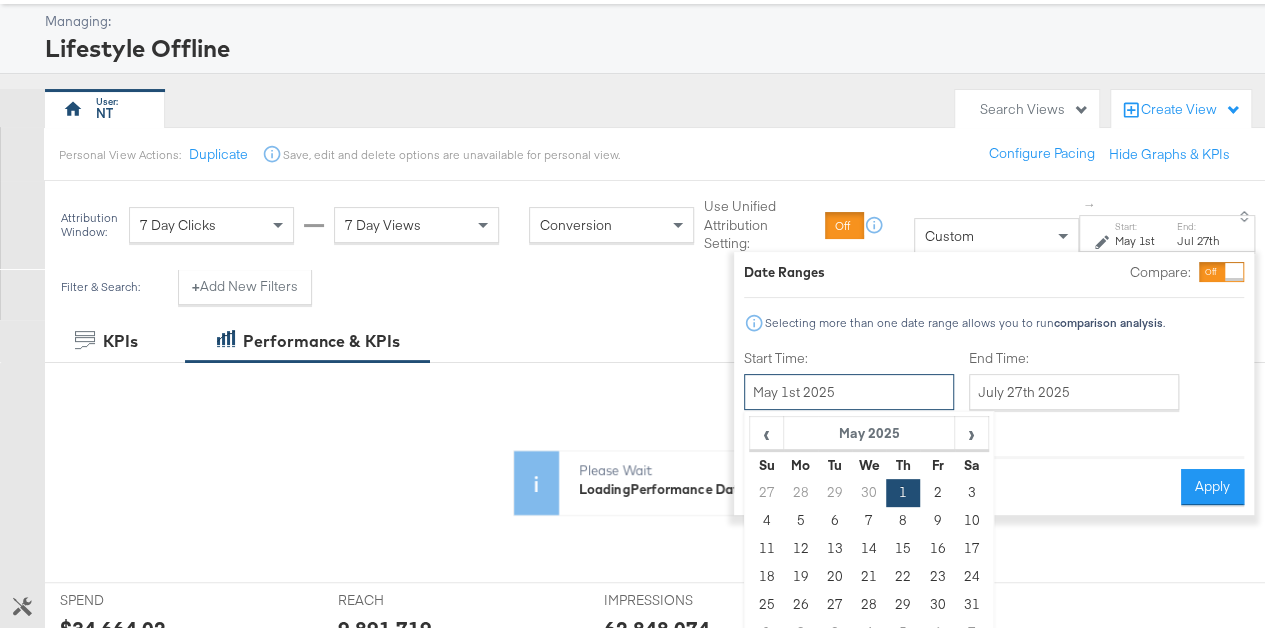click on "May 1st 2025" at bounding box center (849, 388) 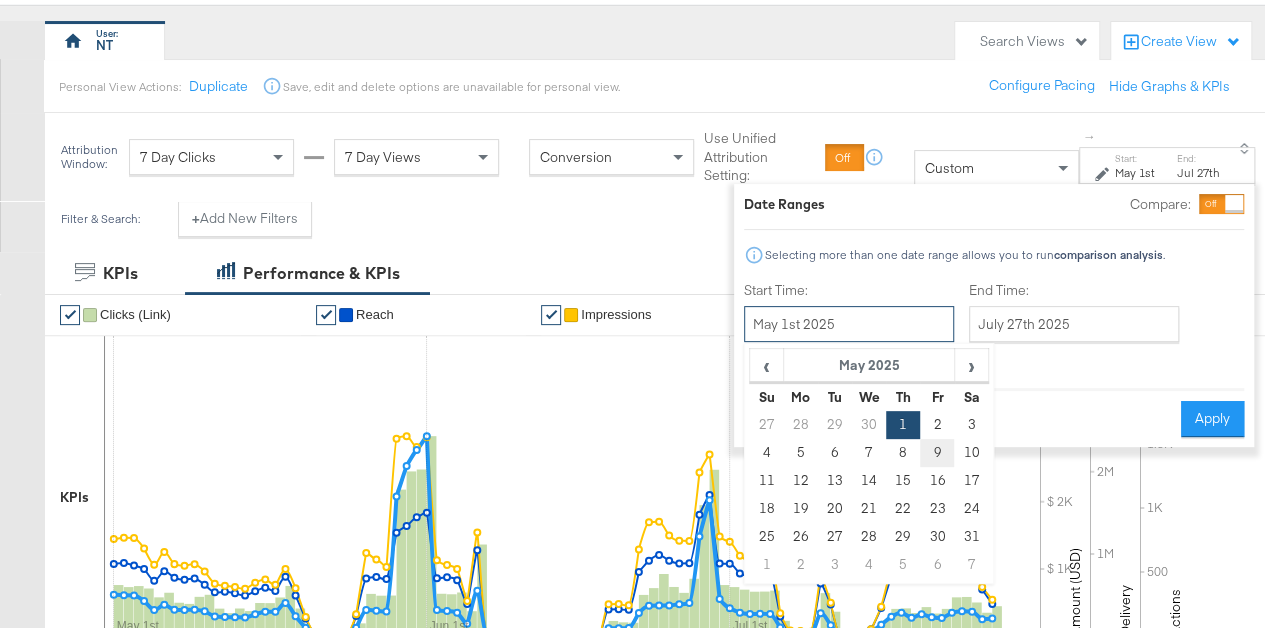 scroll, scrollTop: 200, scrollLeft: 0, axis: vertical 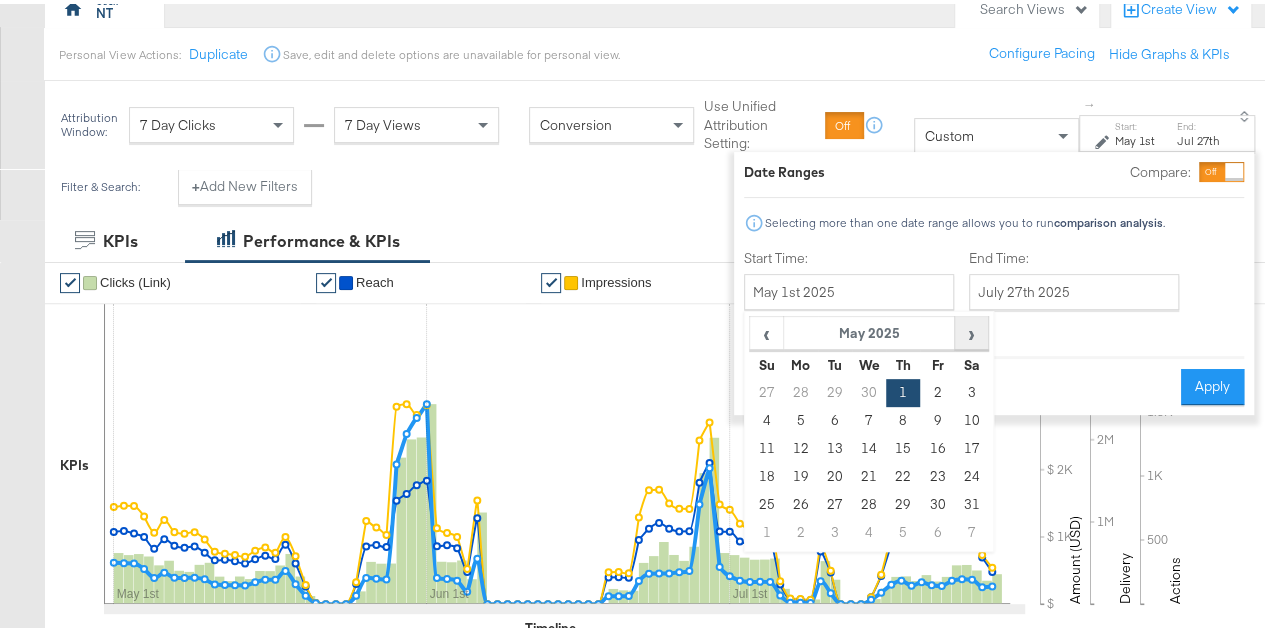 click on "›" at bounding box center (971, 329) 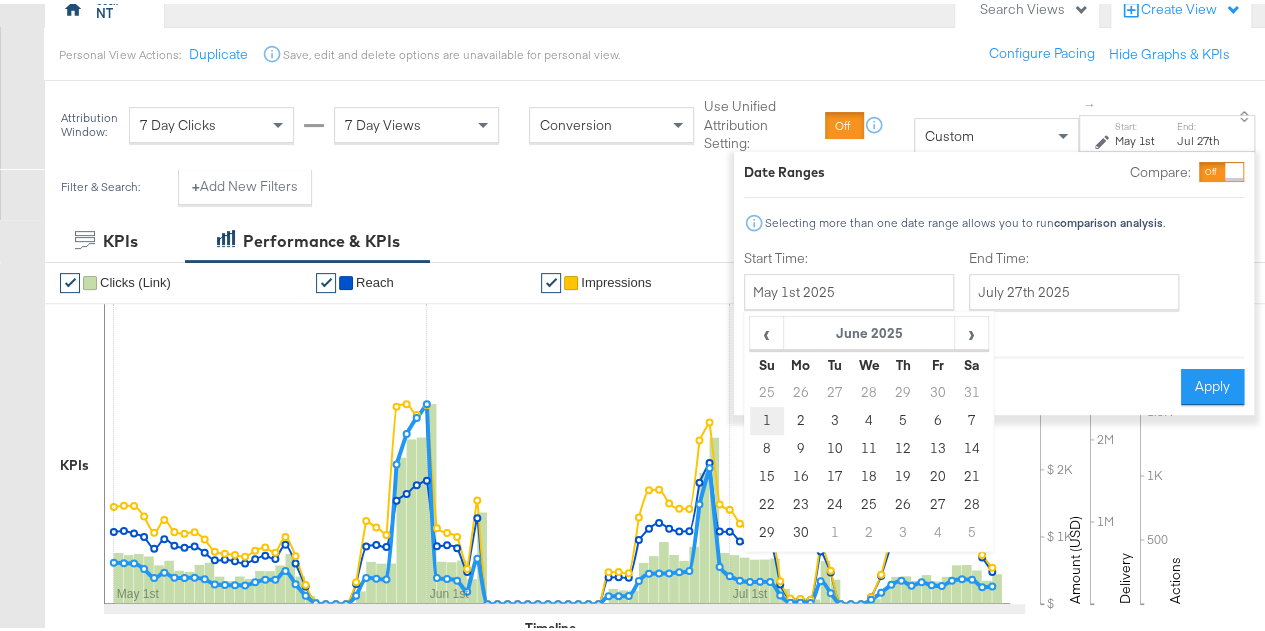 click on "1" at bounding box center [766, 417] 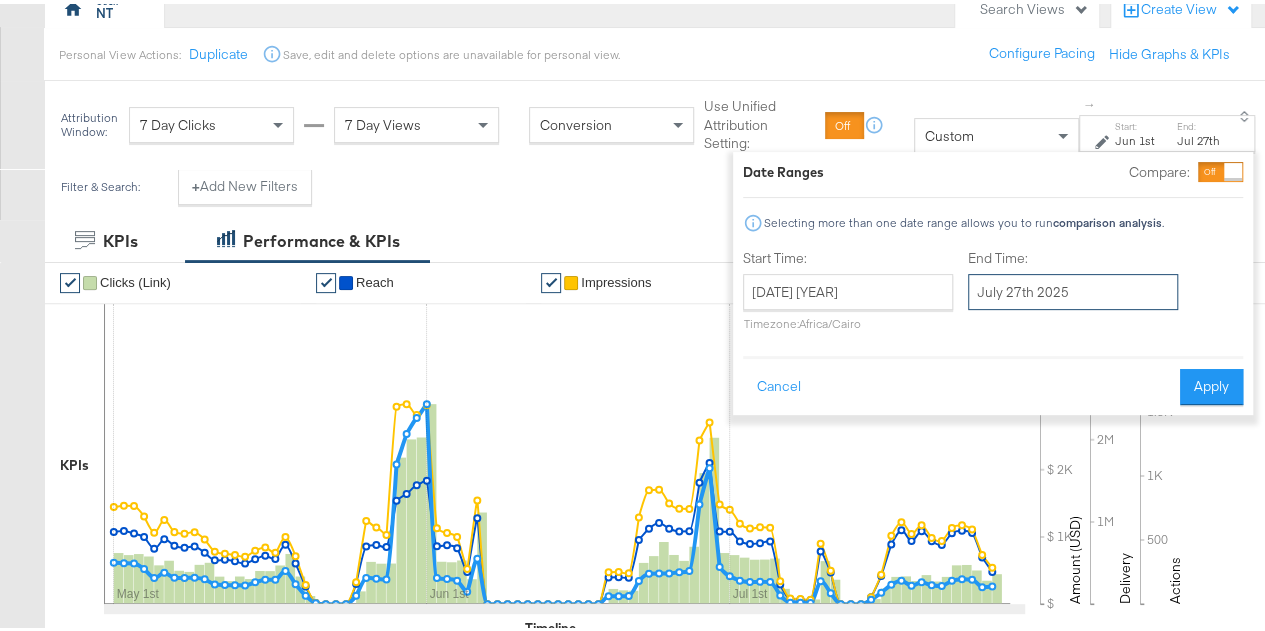 click on "July 27th 2025" at bounding box center [1073, 288] 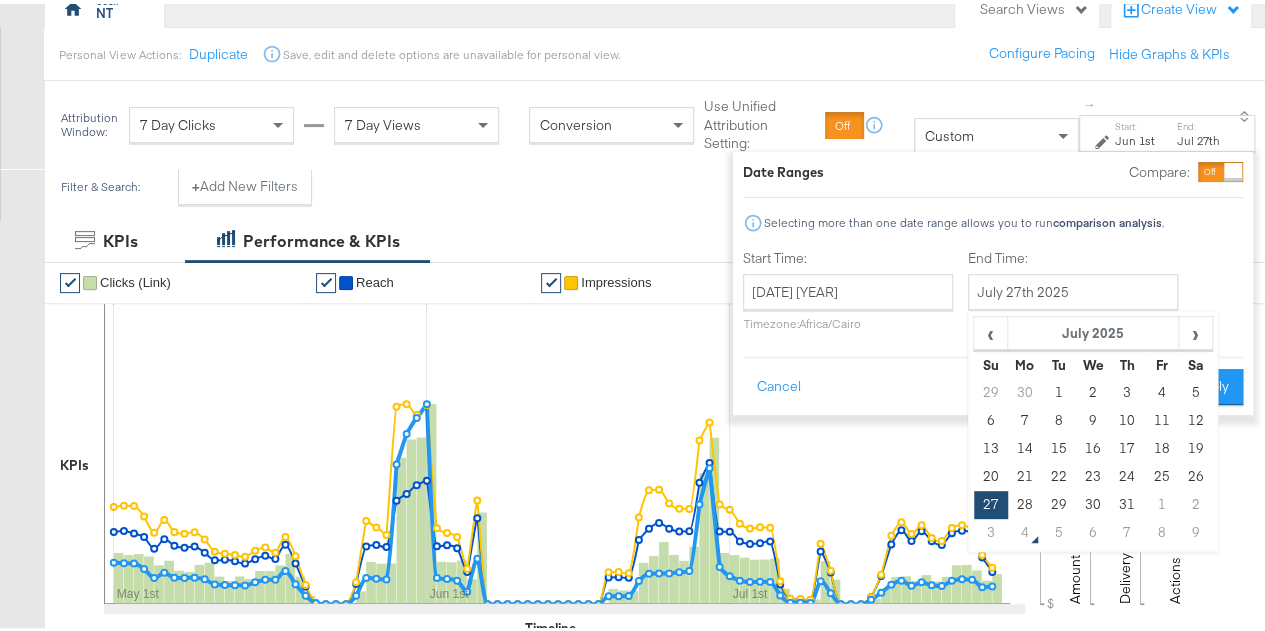 click on "3" at bounding box center [990, 529] 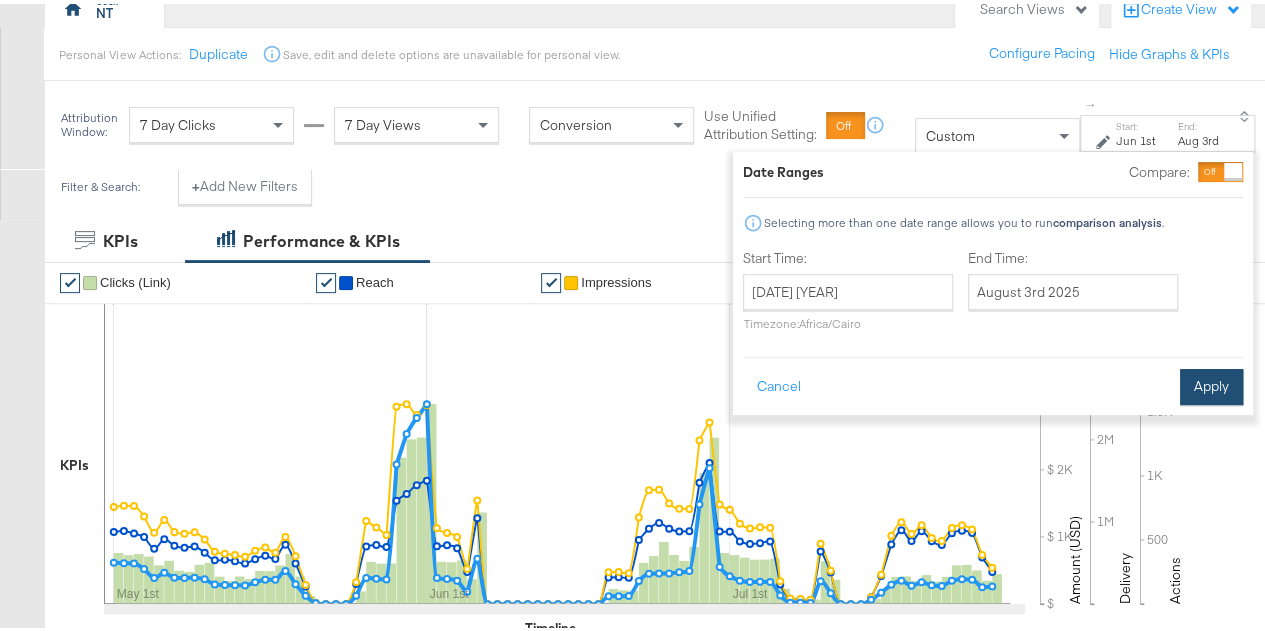 click on "Apply" at bounding box center [1211, 383] 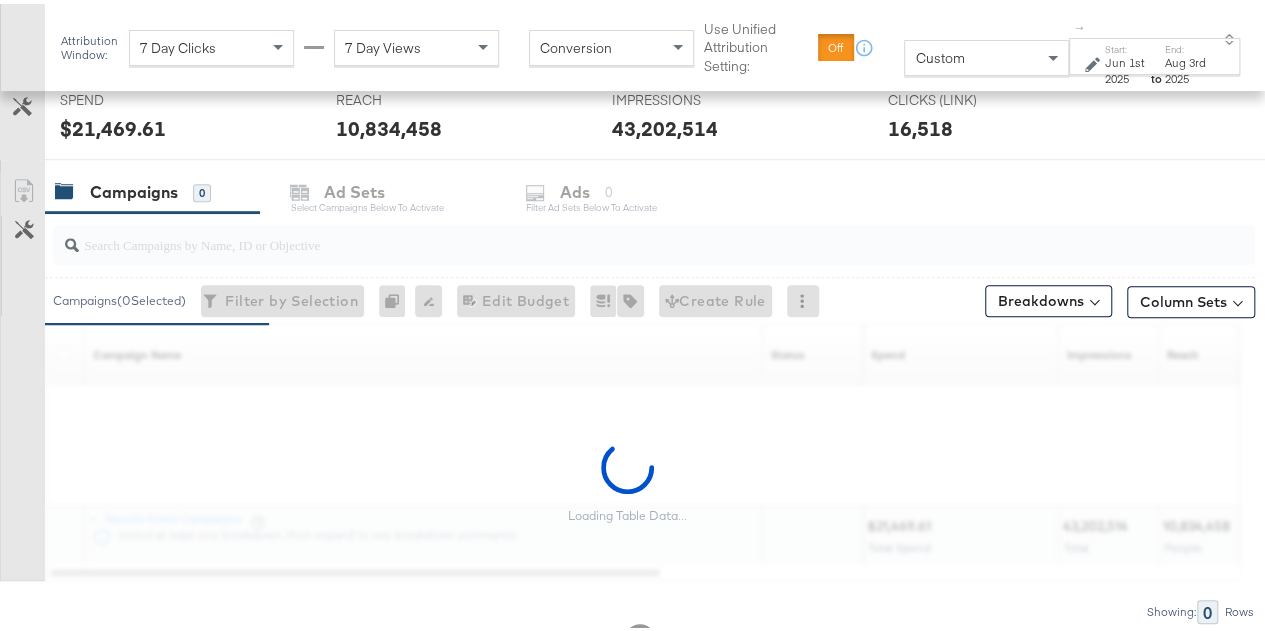 scroll, scrollTop: 770, scrollLeft: 0, axis: vertical 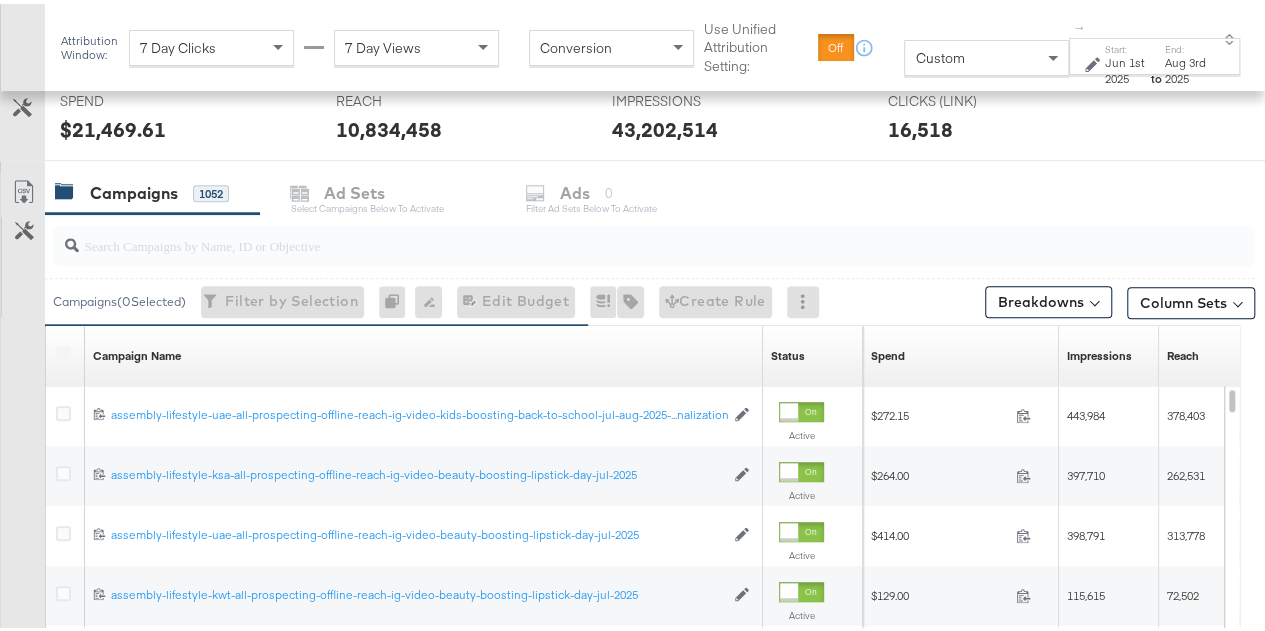 click at bounding box center (614, 233) 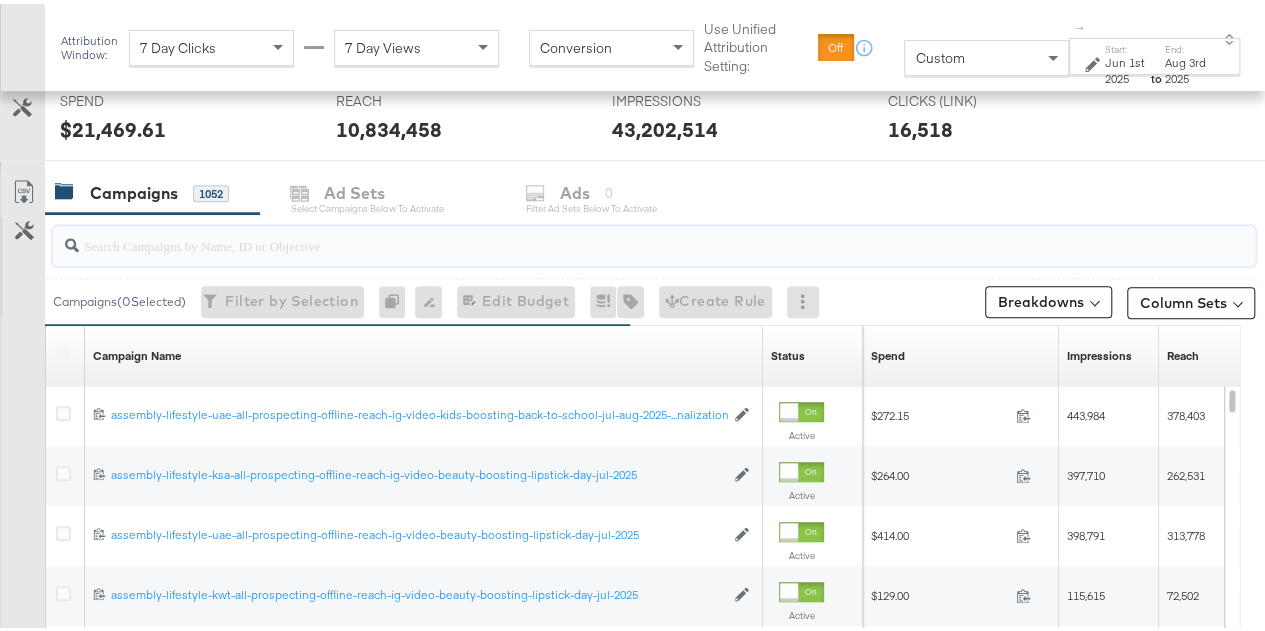 paste on "video-kids-dark-ads-back-to-school-jul-aug-2025" 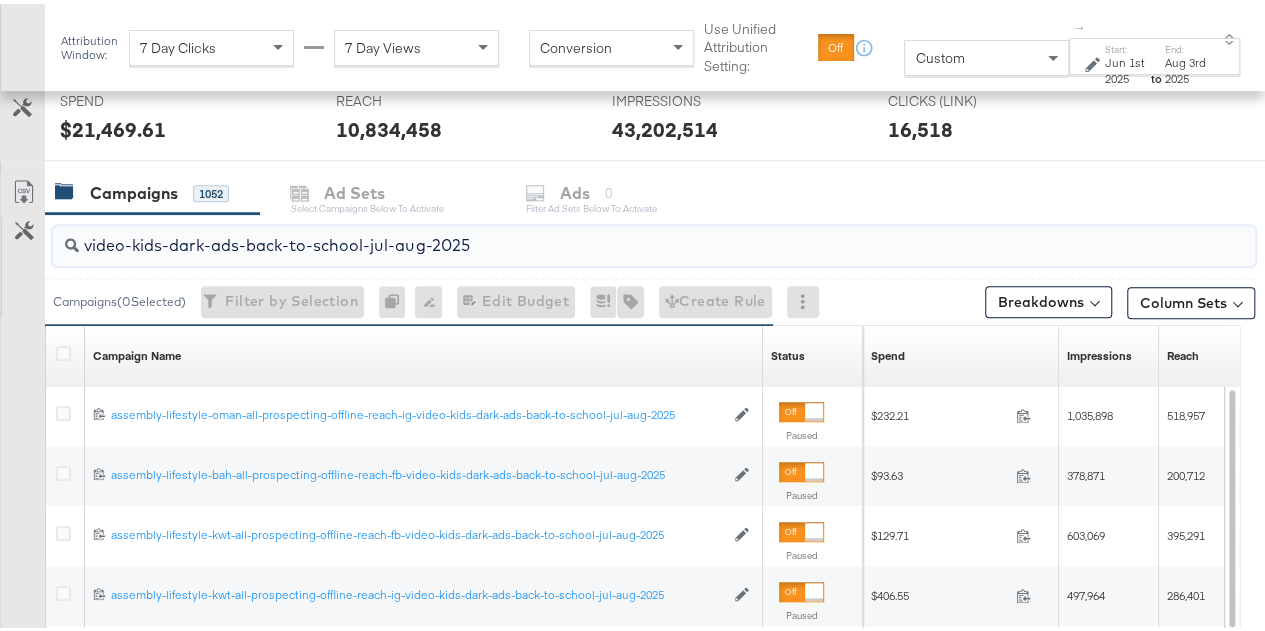 type on "video-kids-dark-ads-back-to-school-jul-aug-2025" 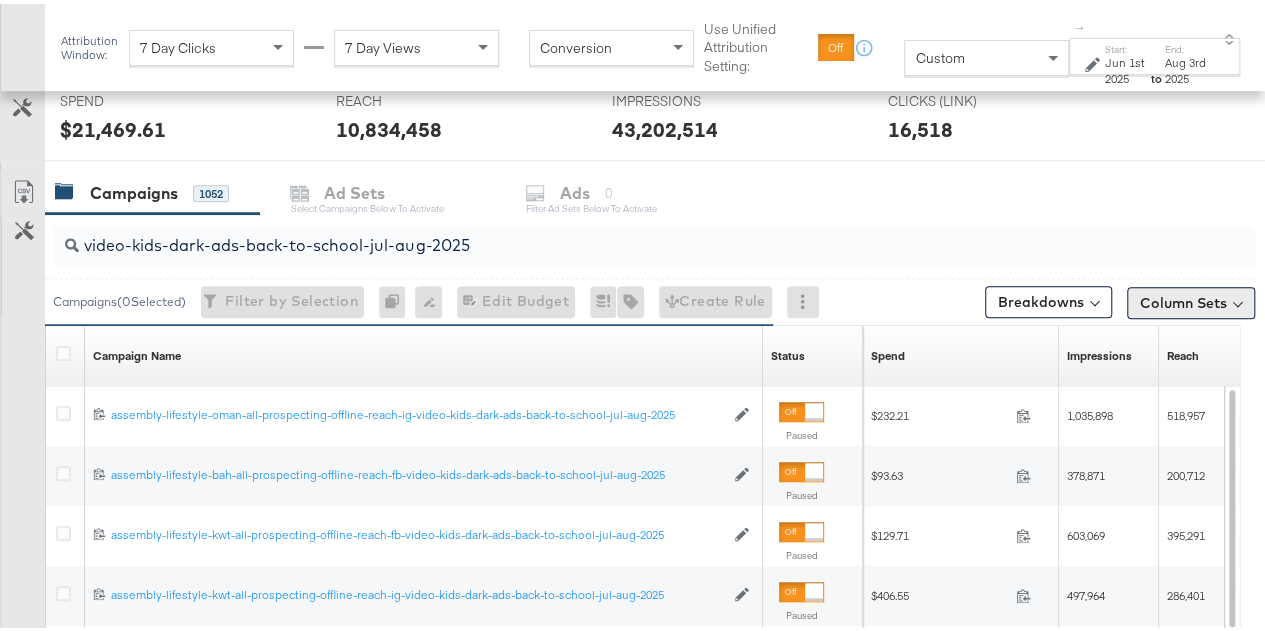 click on "Column Sets" at bounding box center [1191, 299] 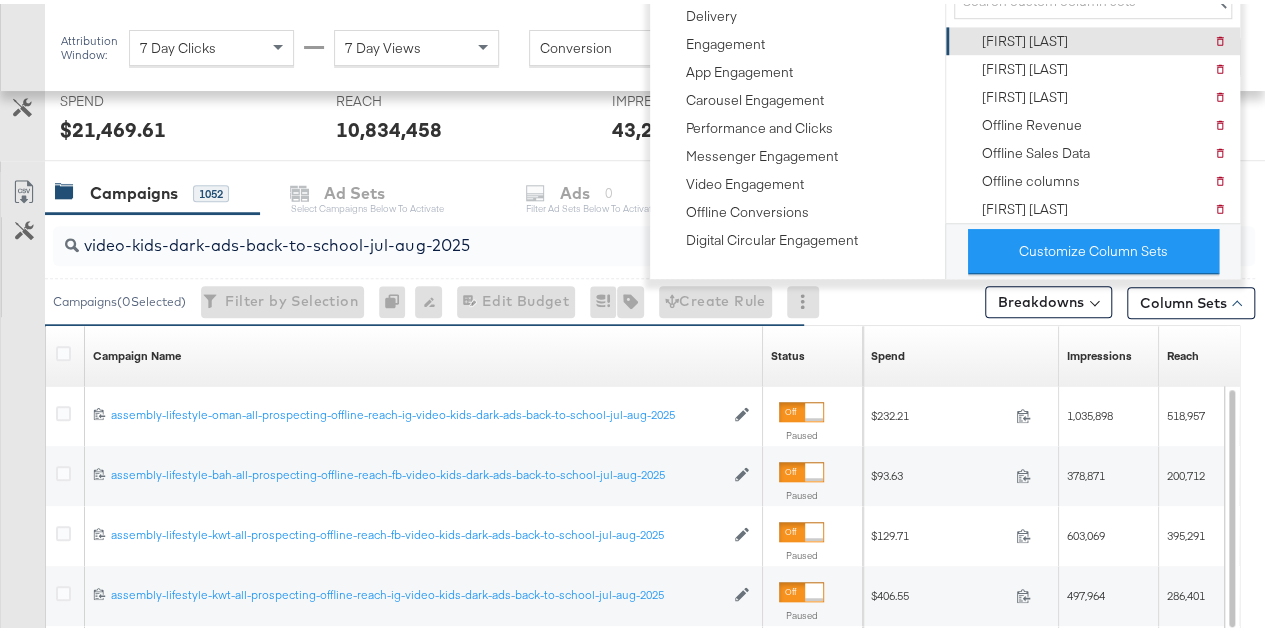 click on "[FIRST] [LAST]" at bounding box center (1025, 37) 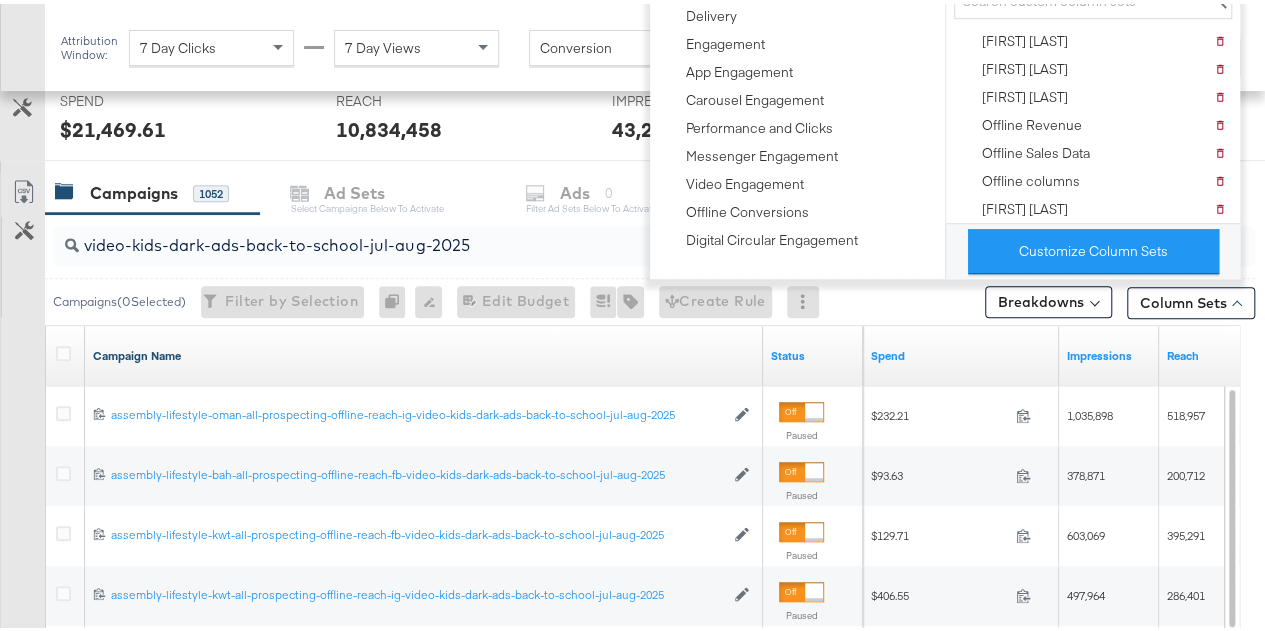 click on "Campaign Name" at bounding box center [424, 352] 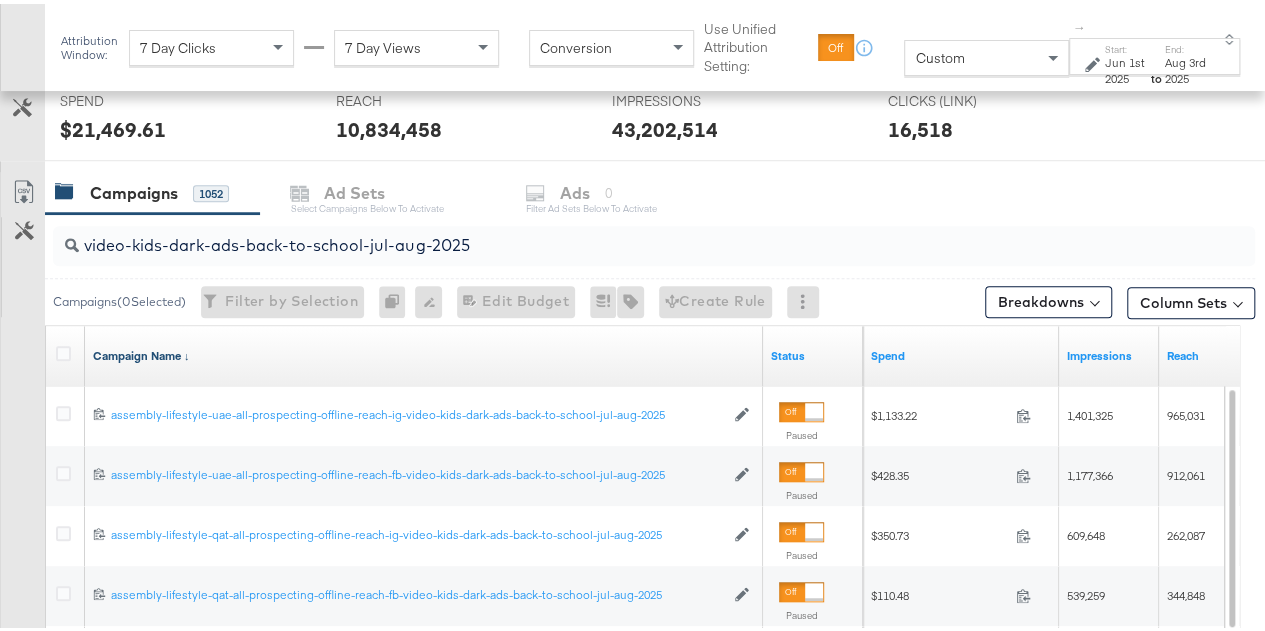 click on "Campaign Name   ↓" at bounding box center [424, 352] 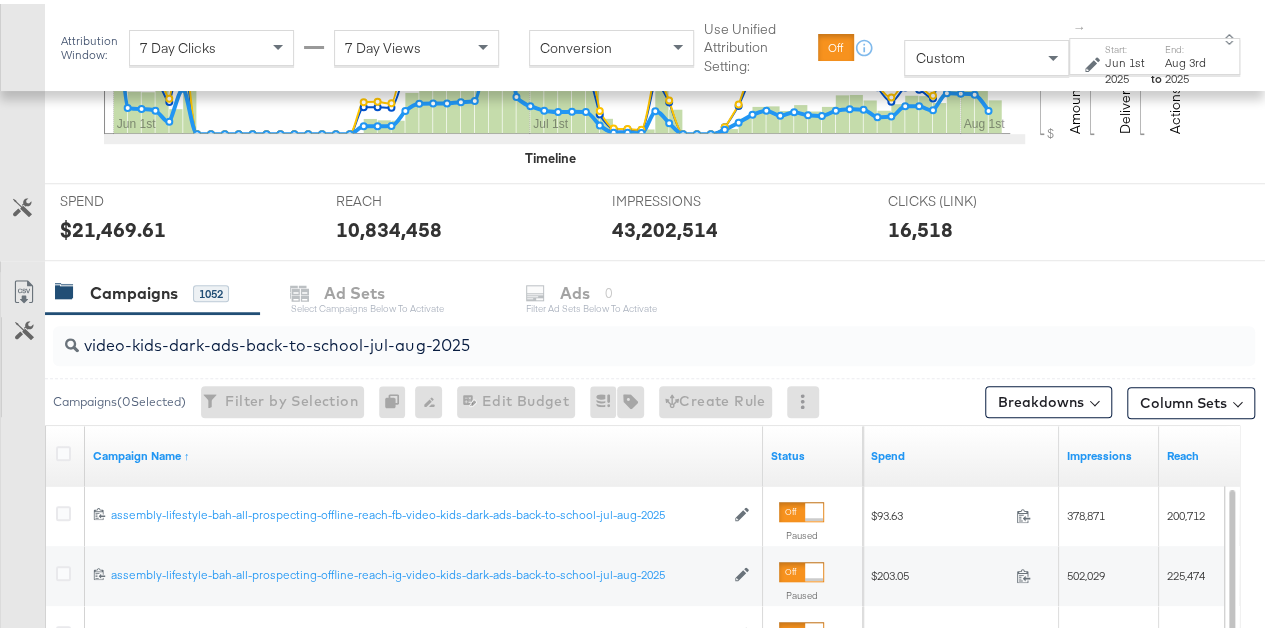 scroll, scrollTop: 670, scrollLeft: 0, axis: vertical 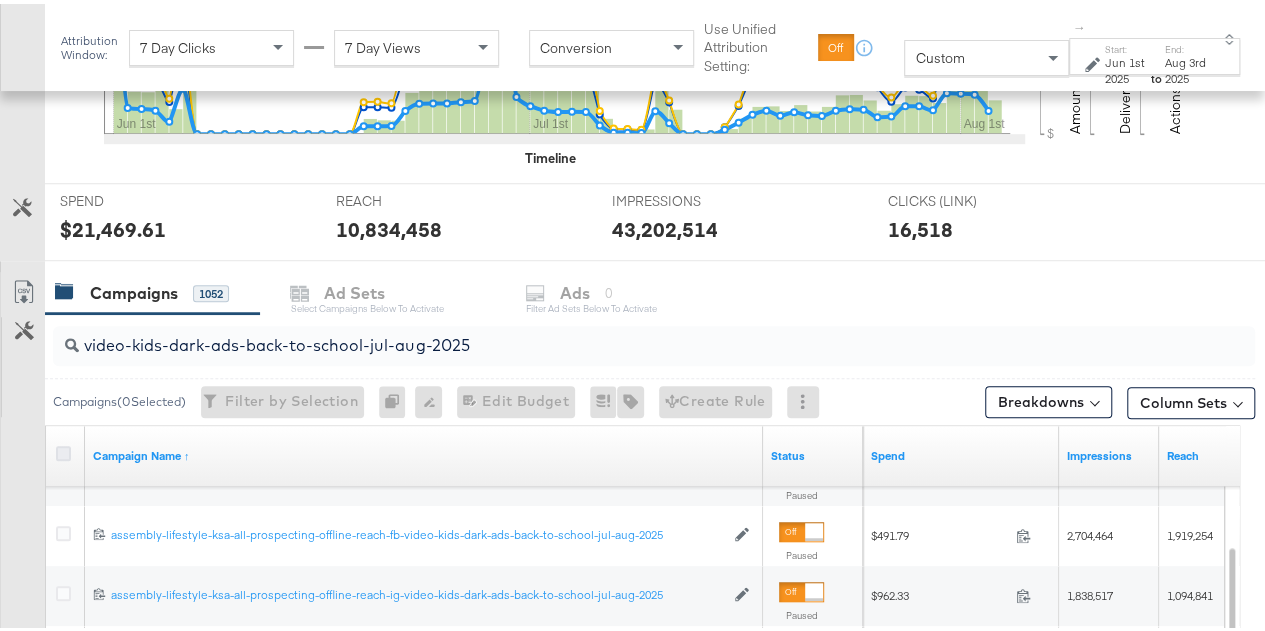 click at bounding box center [63, 449] 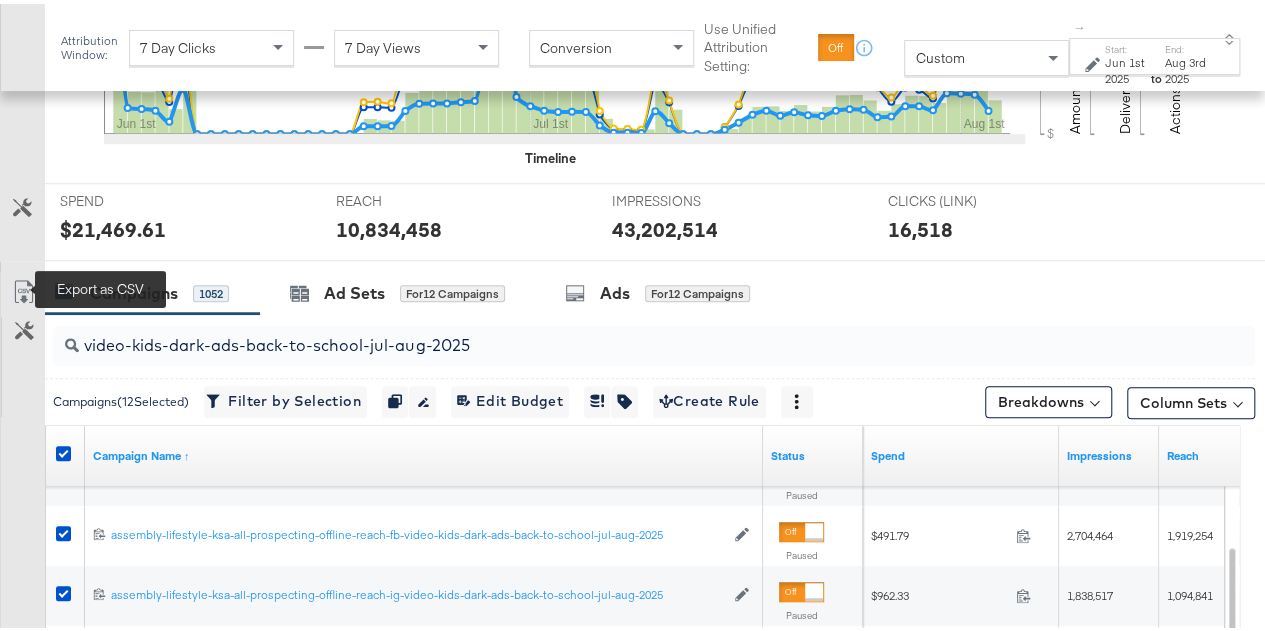 click 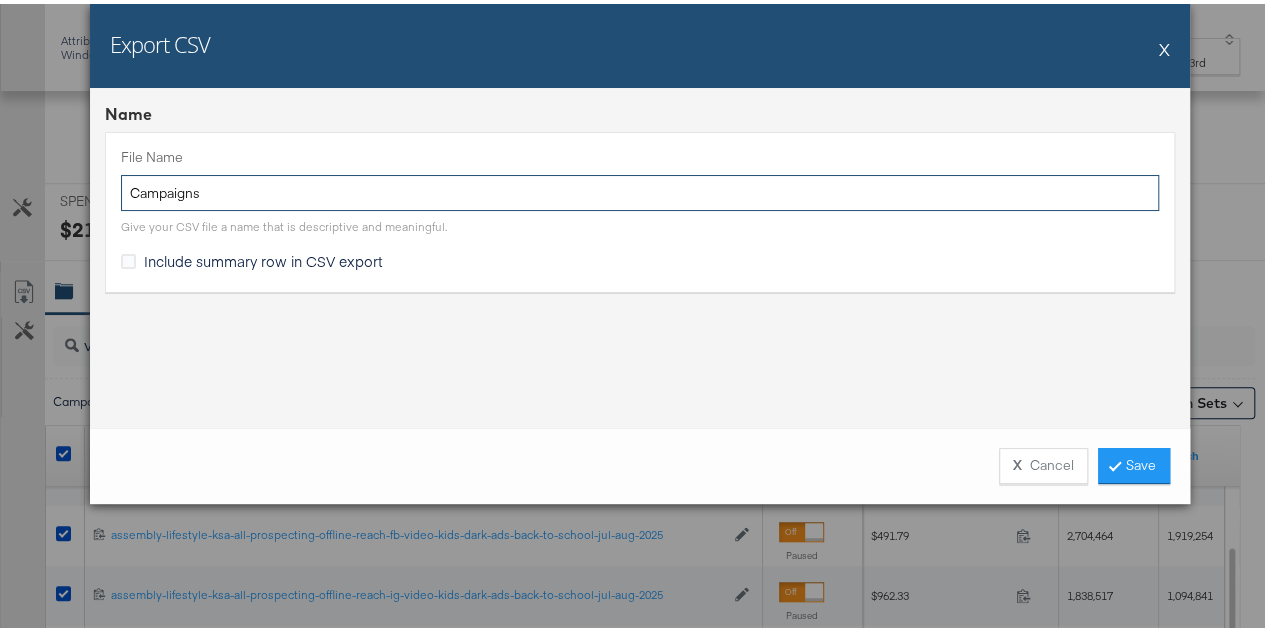 click on "Campaigns" at bounding box center [640, 189] 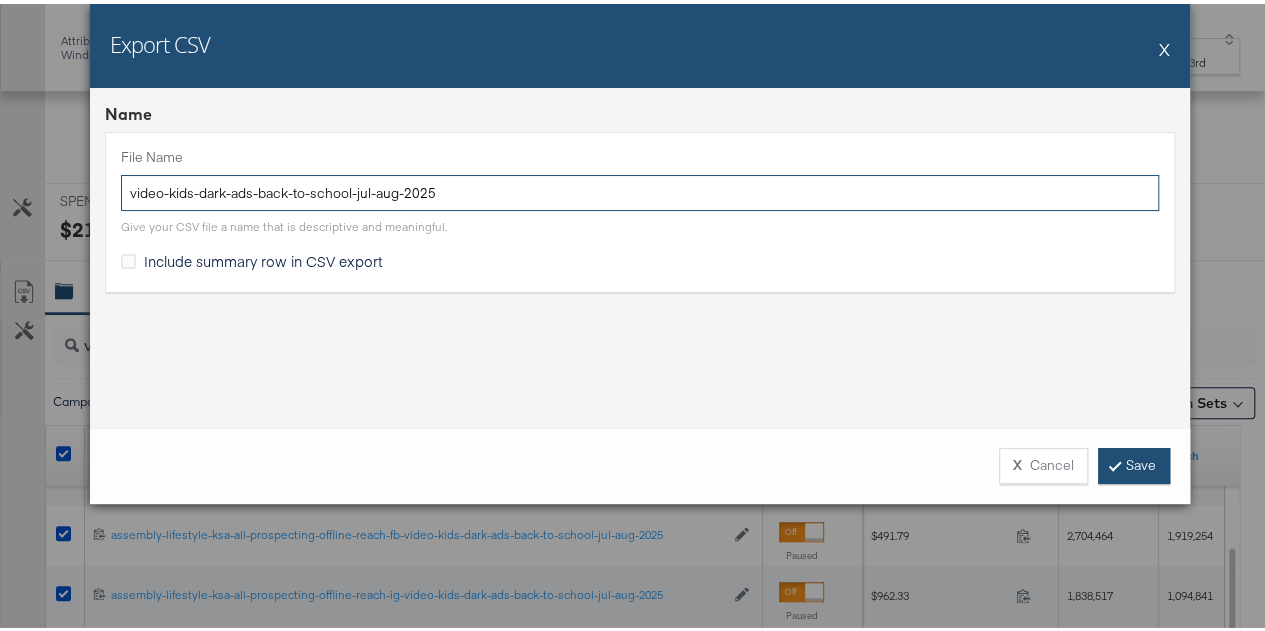 type on "video-kids-dark-ads-back-to-school-jul-aug-2025" 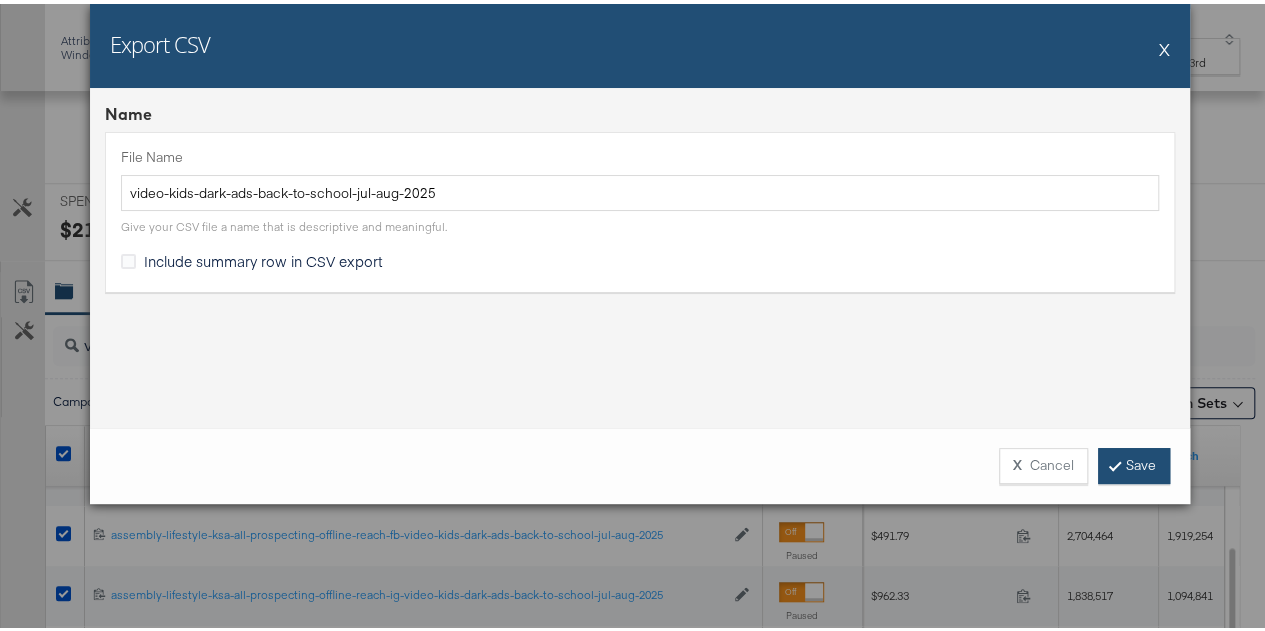 click on "Save" at bounding box center (1134, 462) 